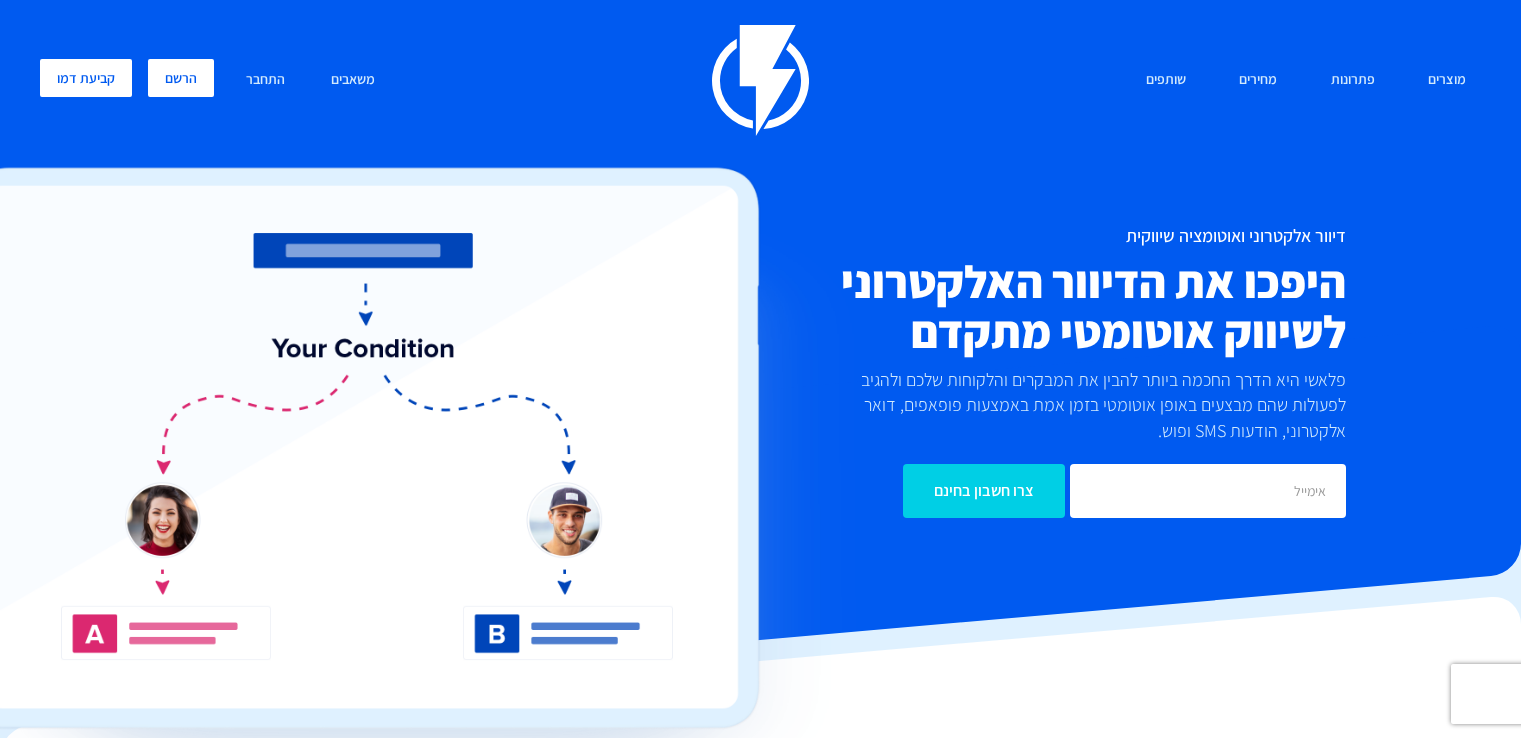 scroll, scrollTop: 0, scrollLeft: 0, axis: both 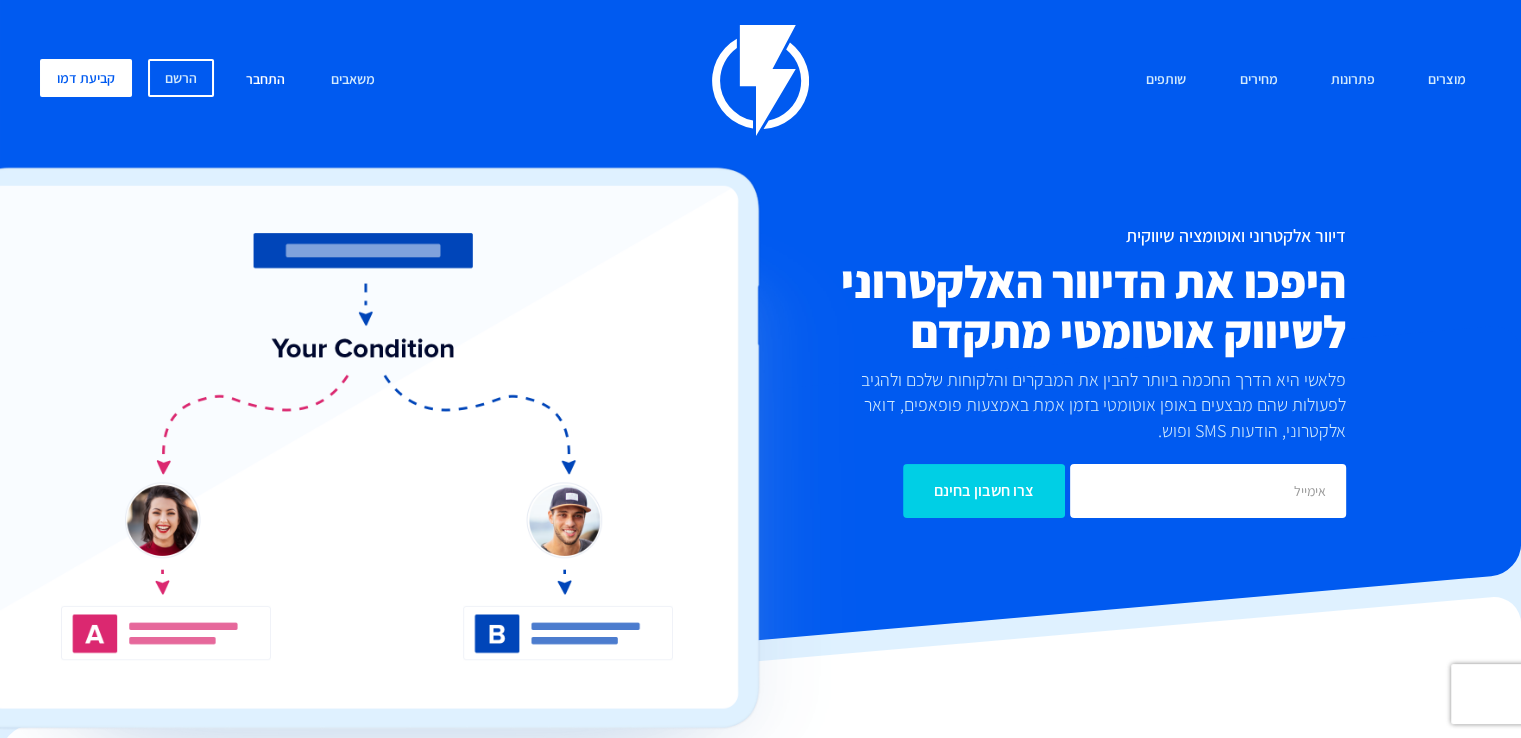click on "התחבר" at bounding box center [265, 80] 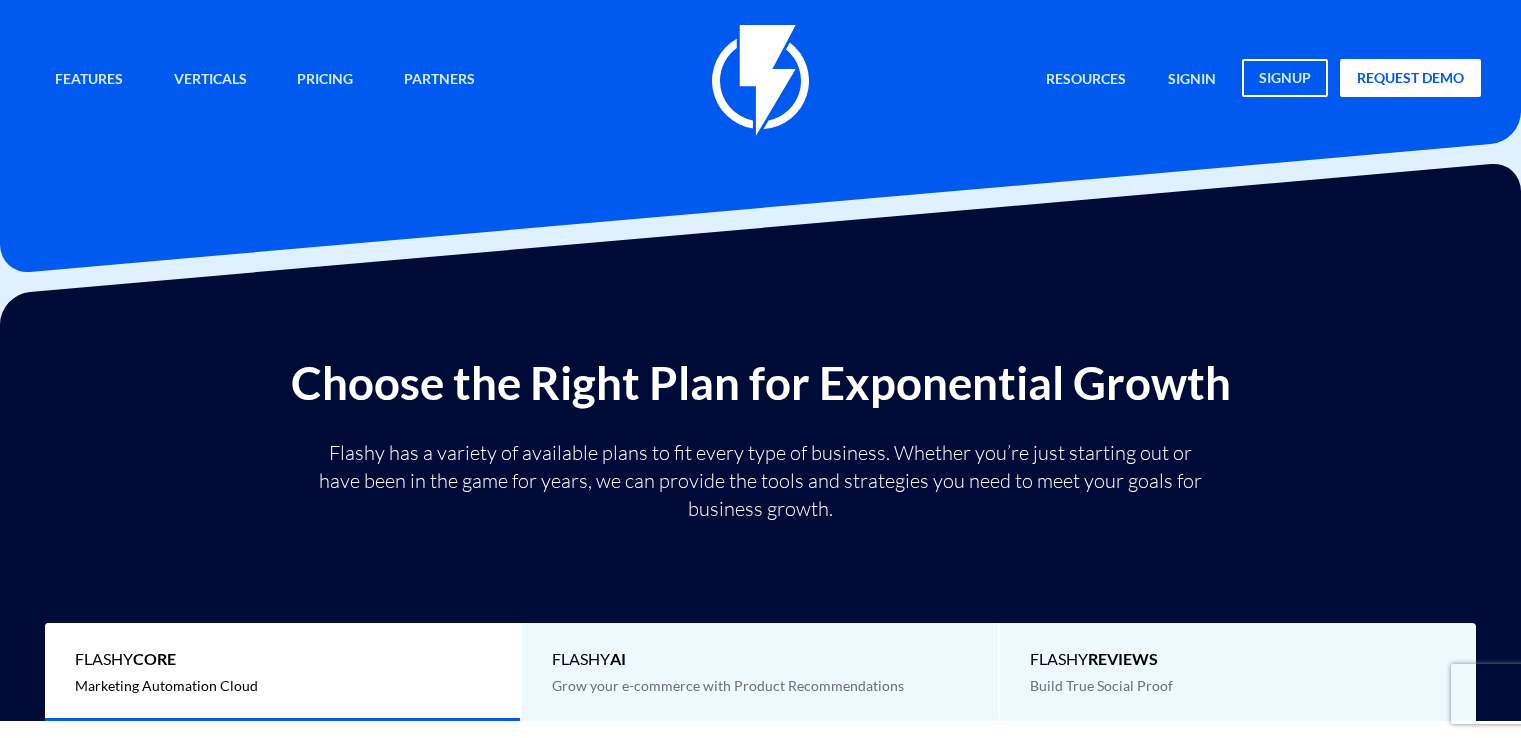 scroll, scrollTop: 0, scrollLeft: 0, axis: both 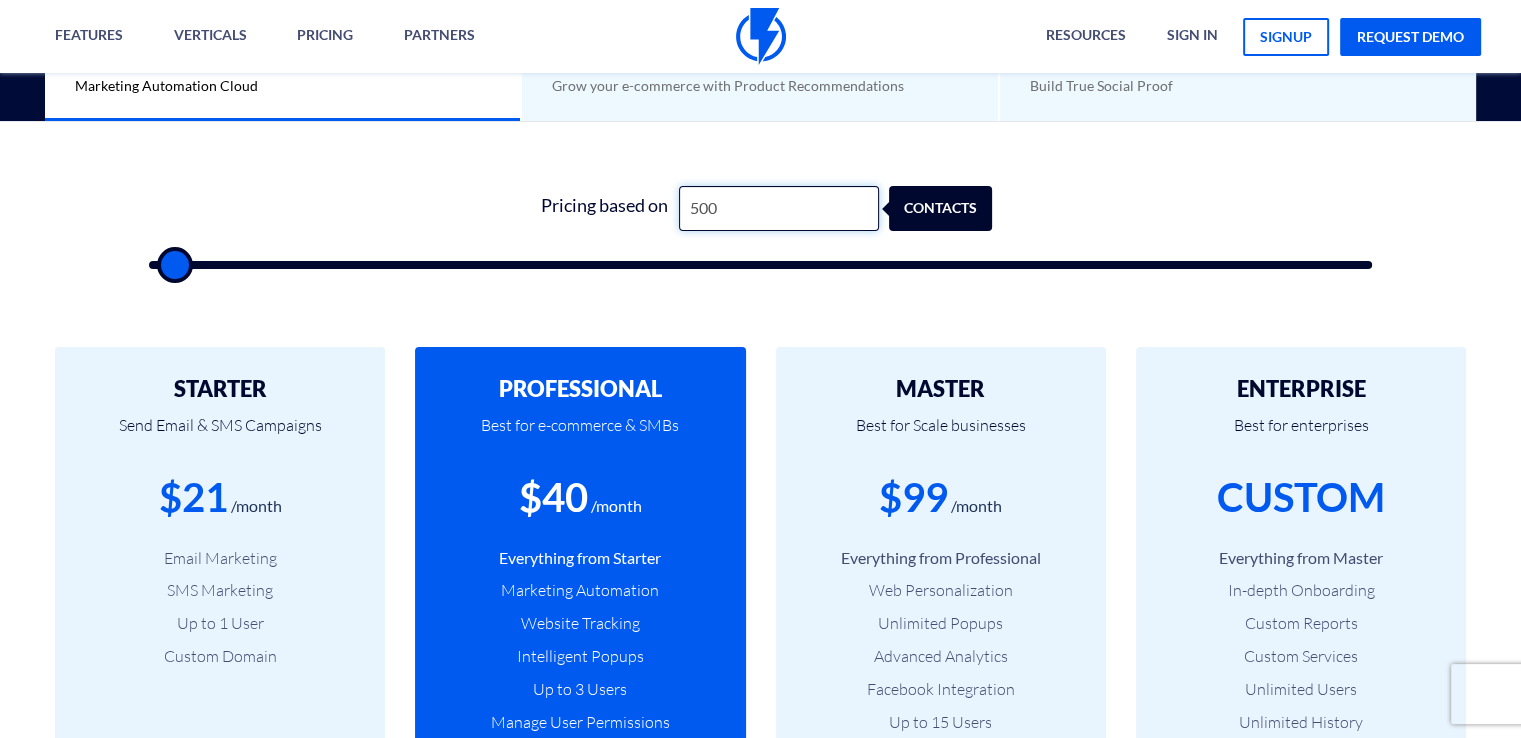 drag, startPoint x: 744, startPoint y: 215, endPoint x: 632, endPoint y: 217, distance: 112.01785 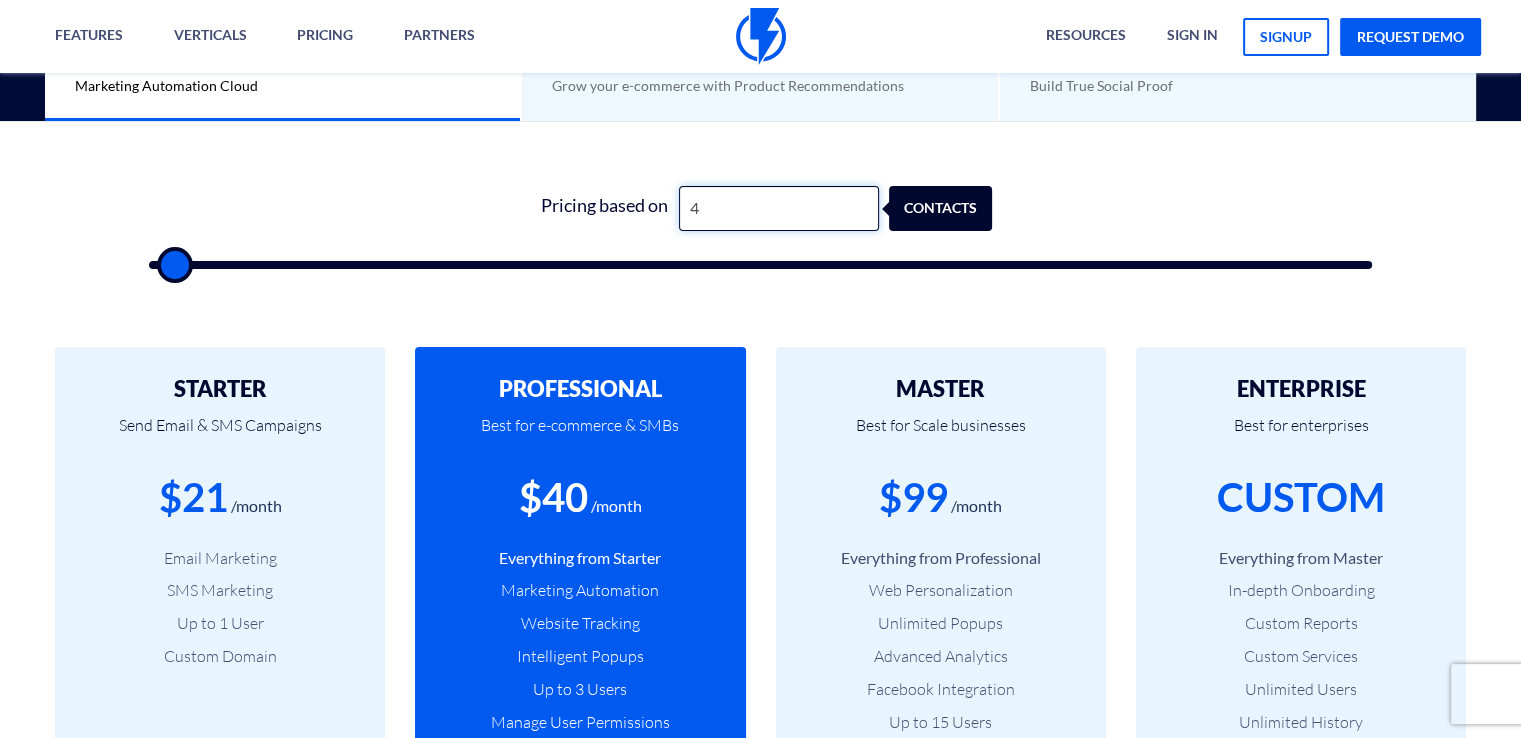 type on "45" 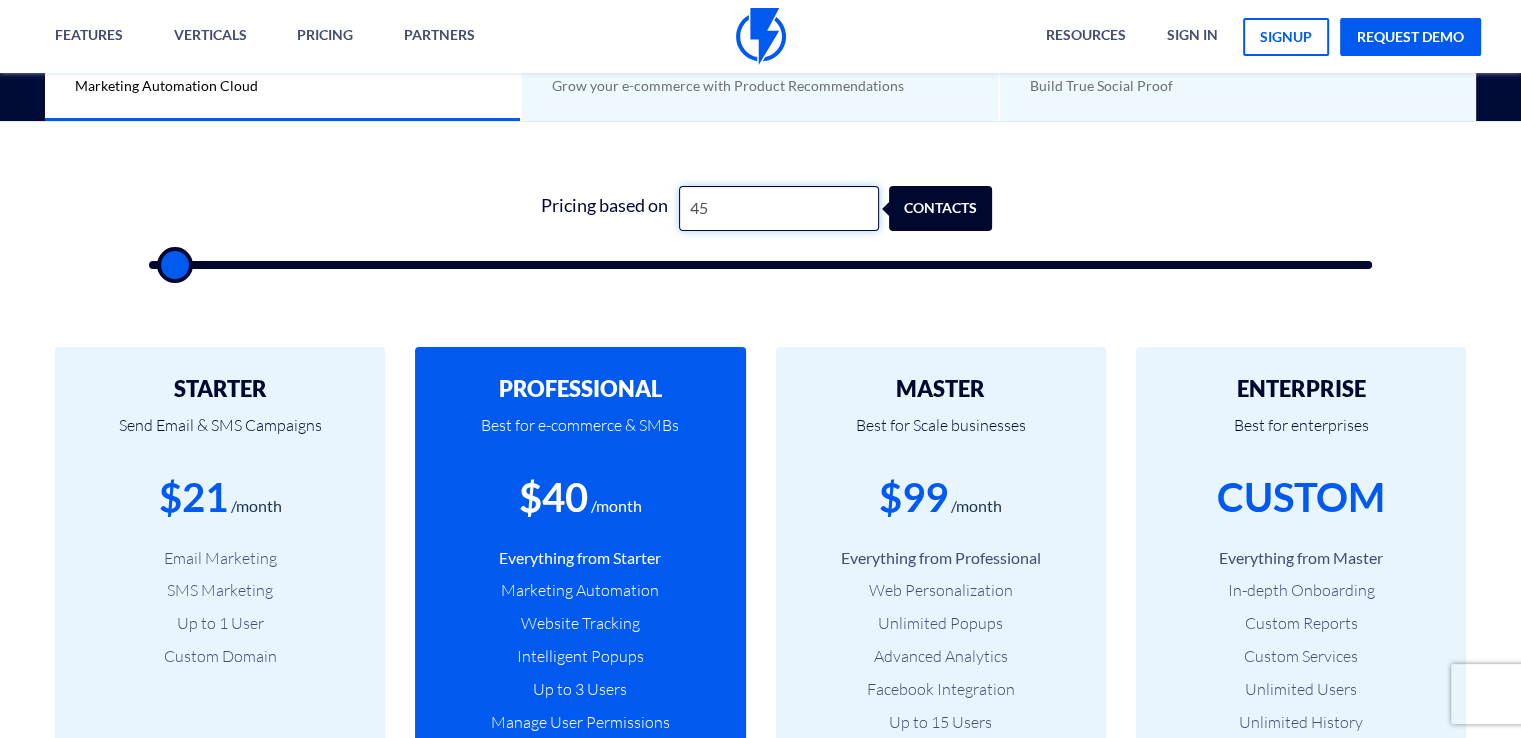 type on "450" 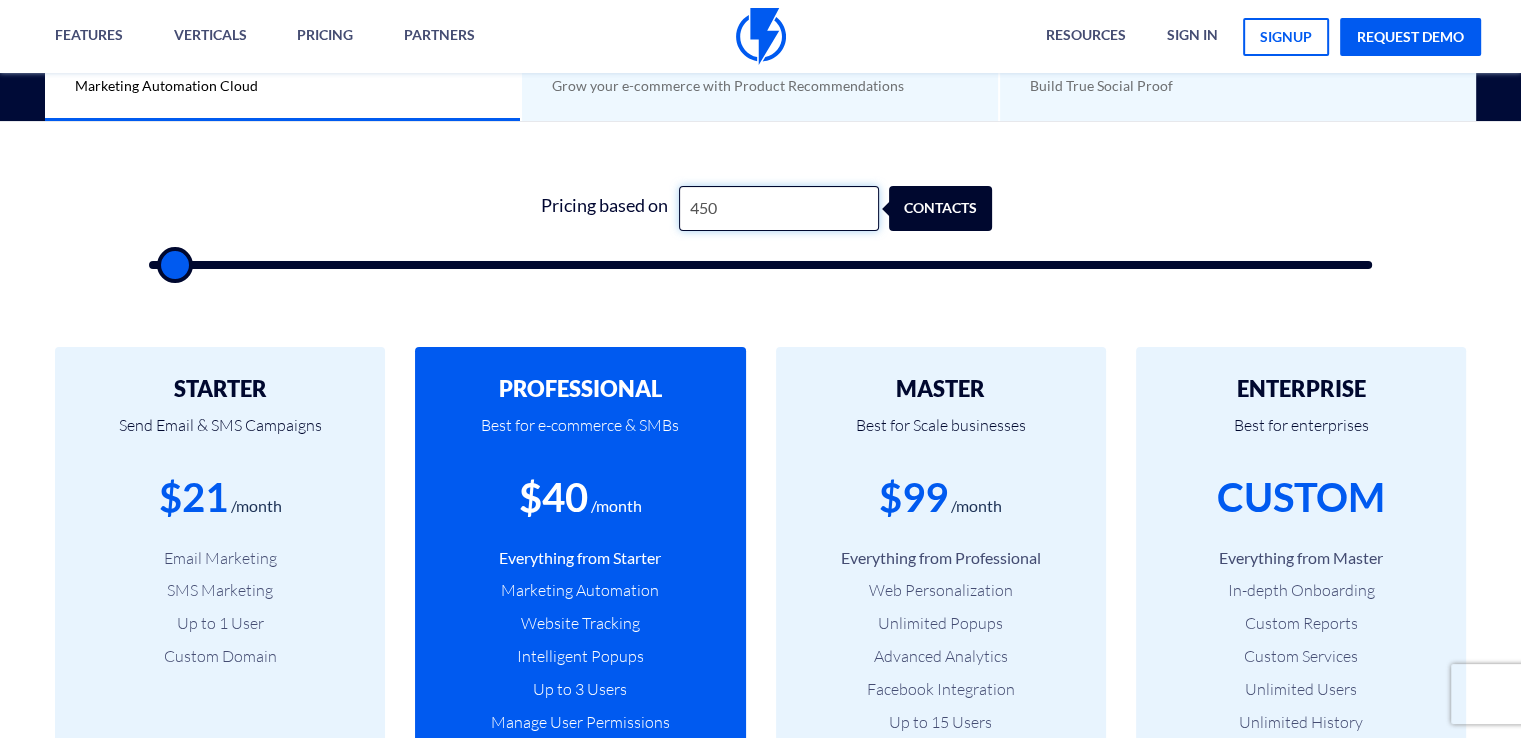 type on "4,500" 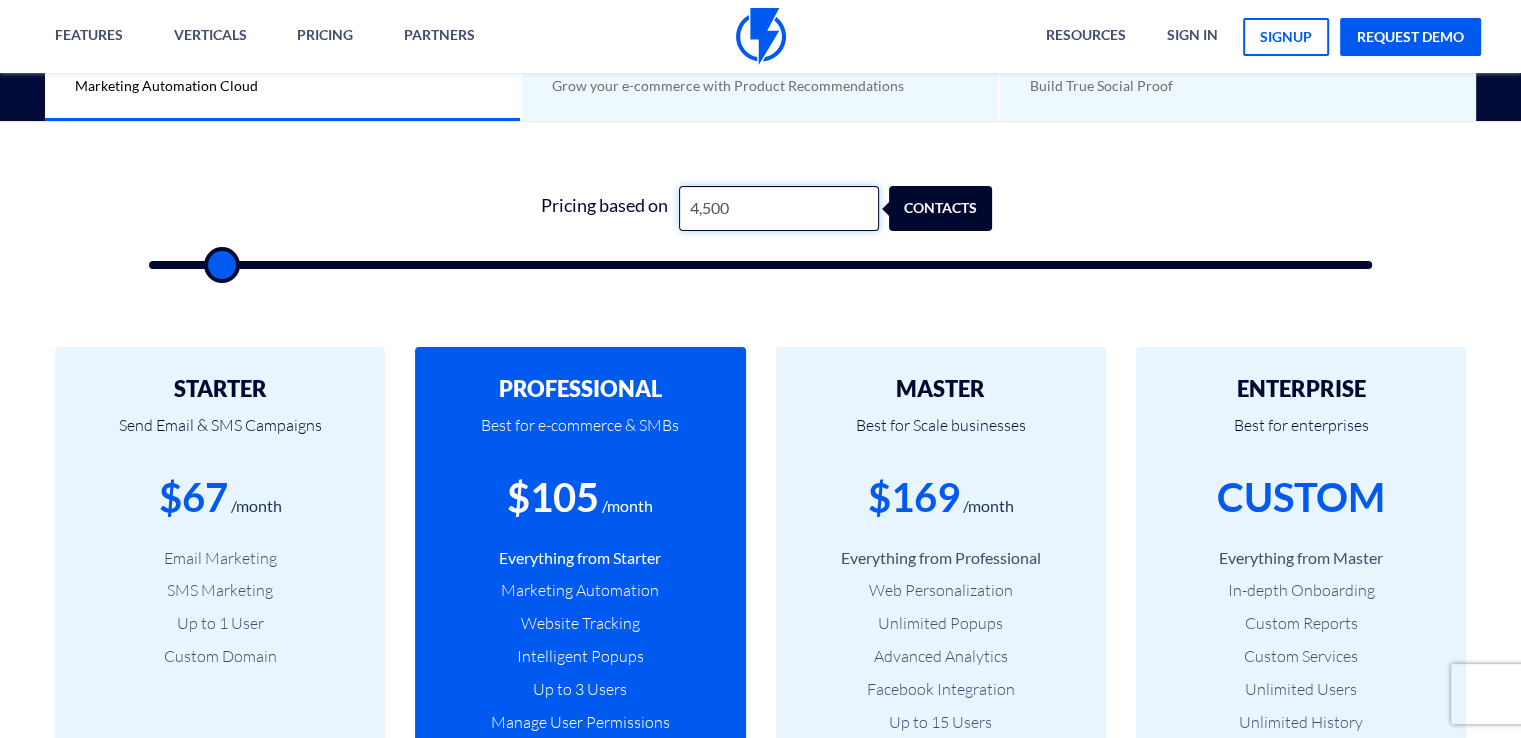 type on "4,500" 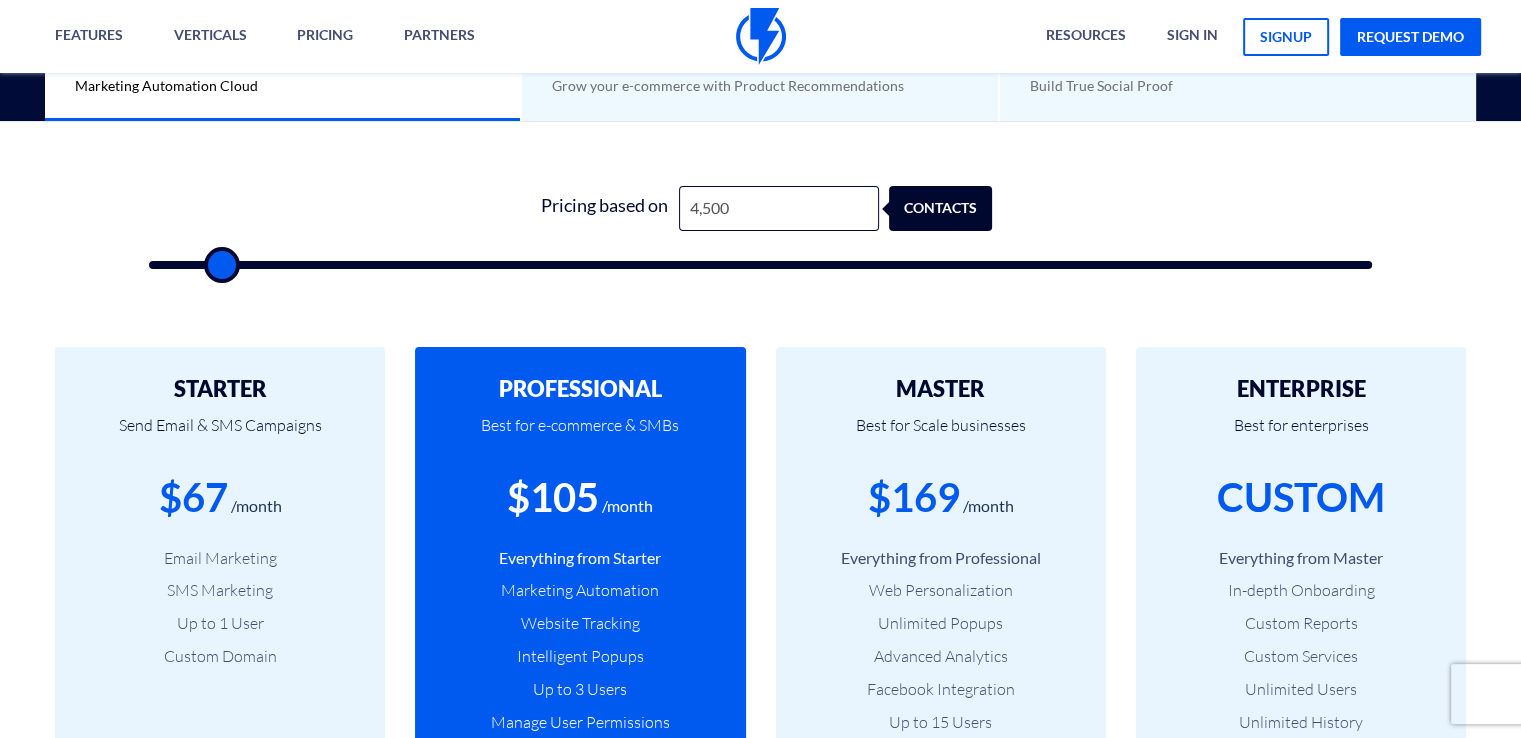 click on "0
Pricing based on
4,500
contacts" at bounding box center [760, 221] 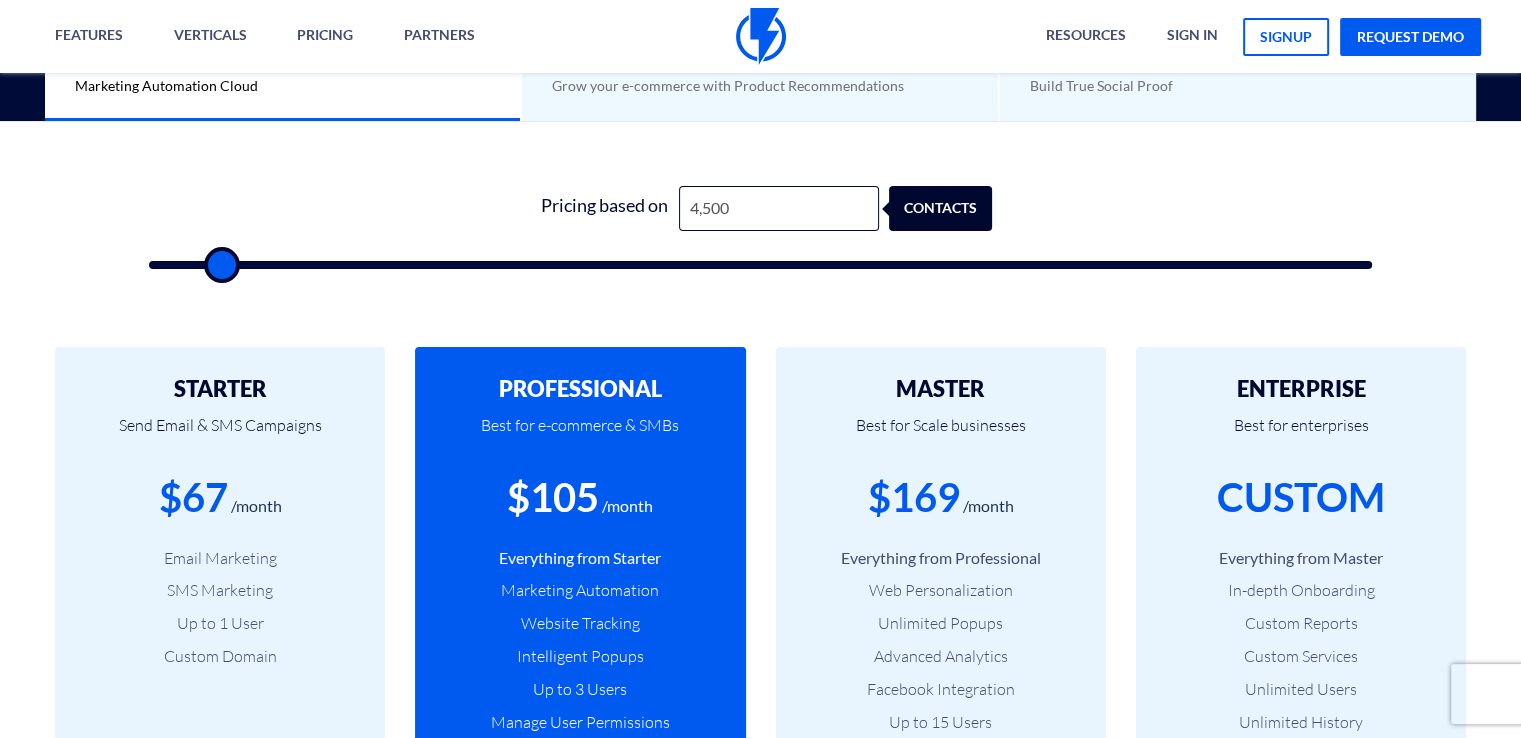 type on "5000" 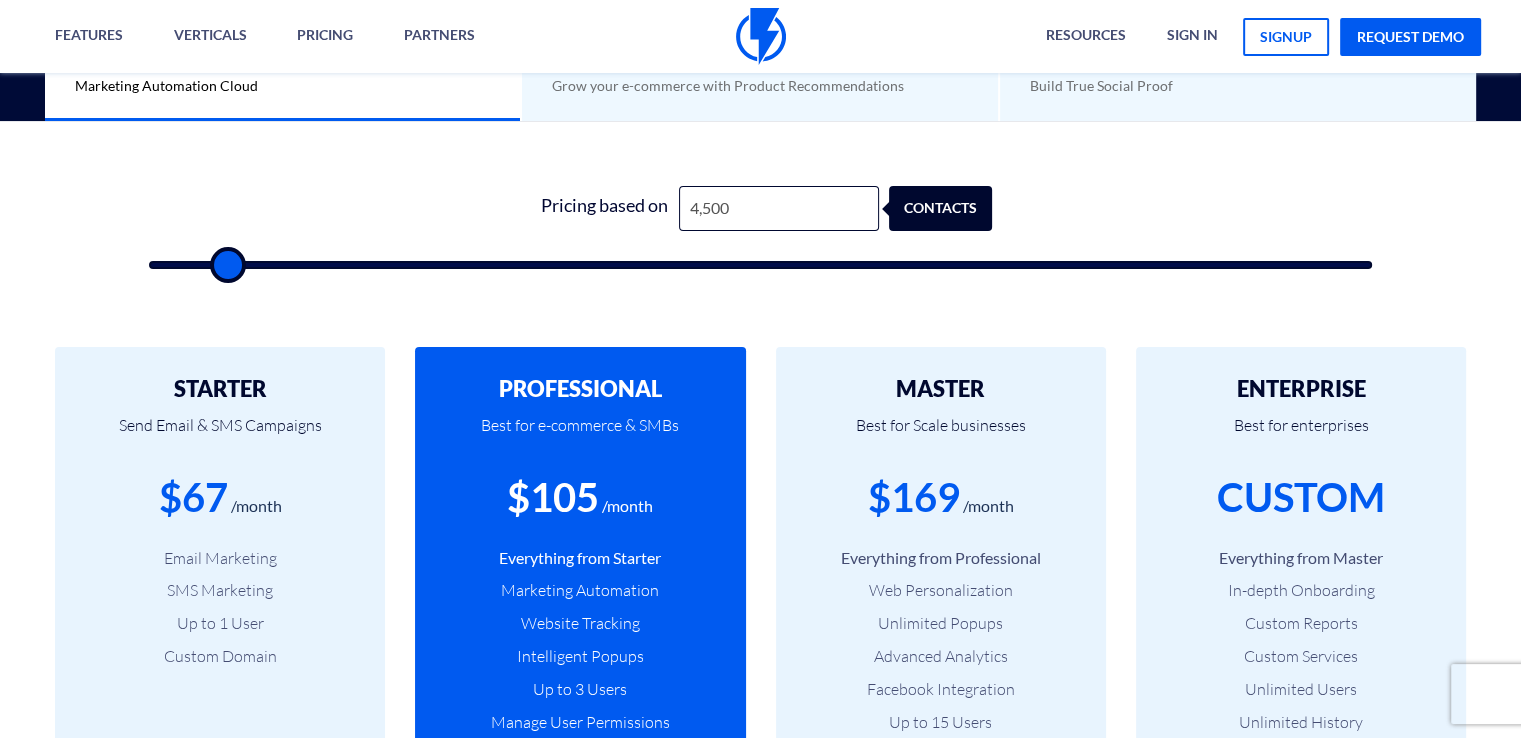 type on "5,500" 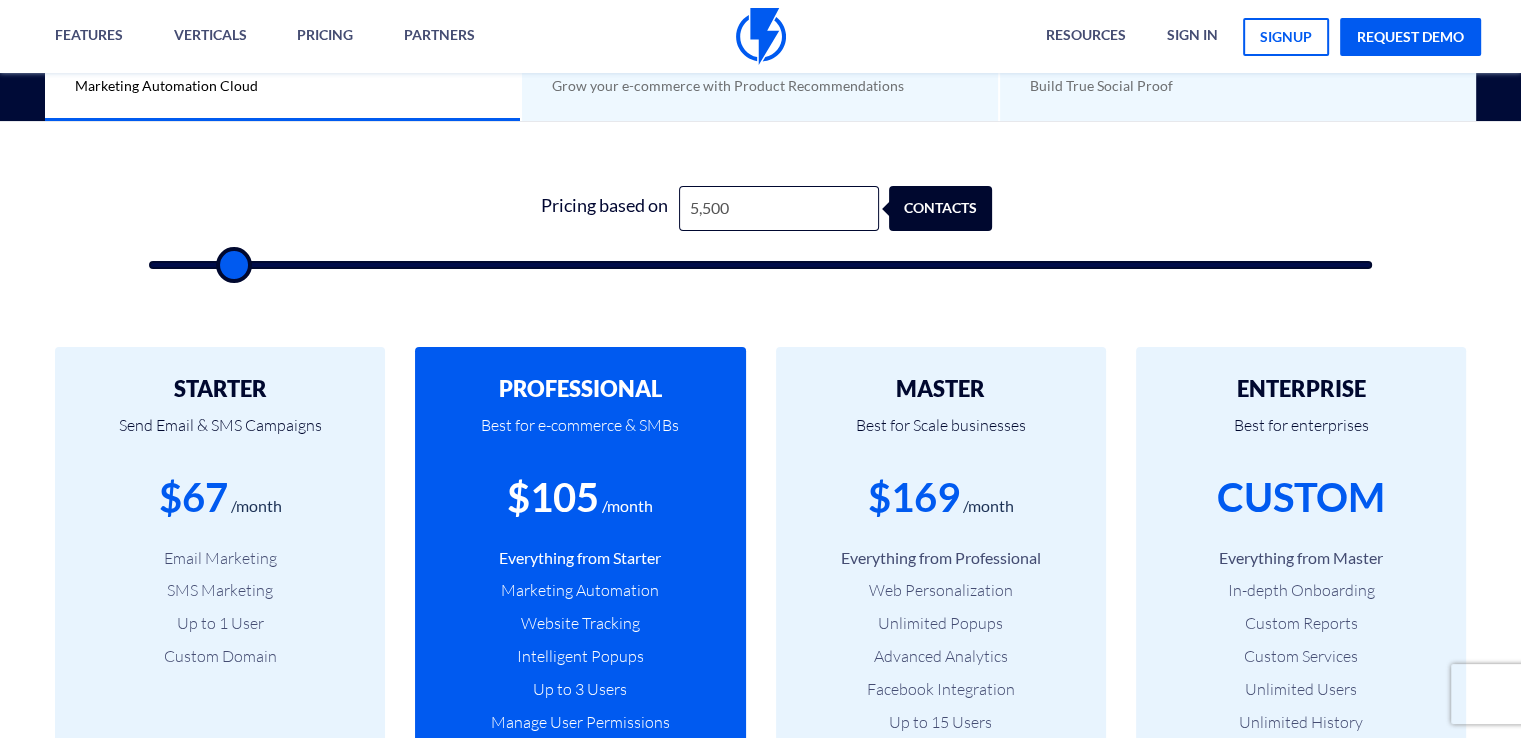 type on "6,000" 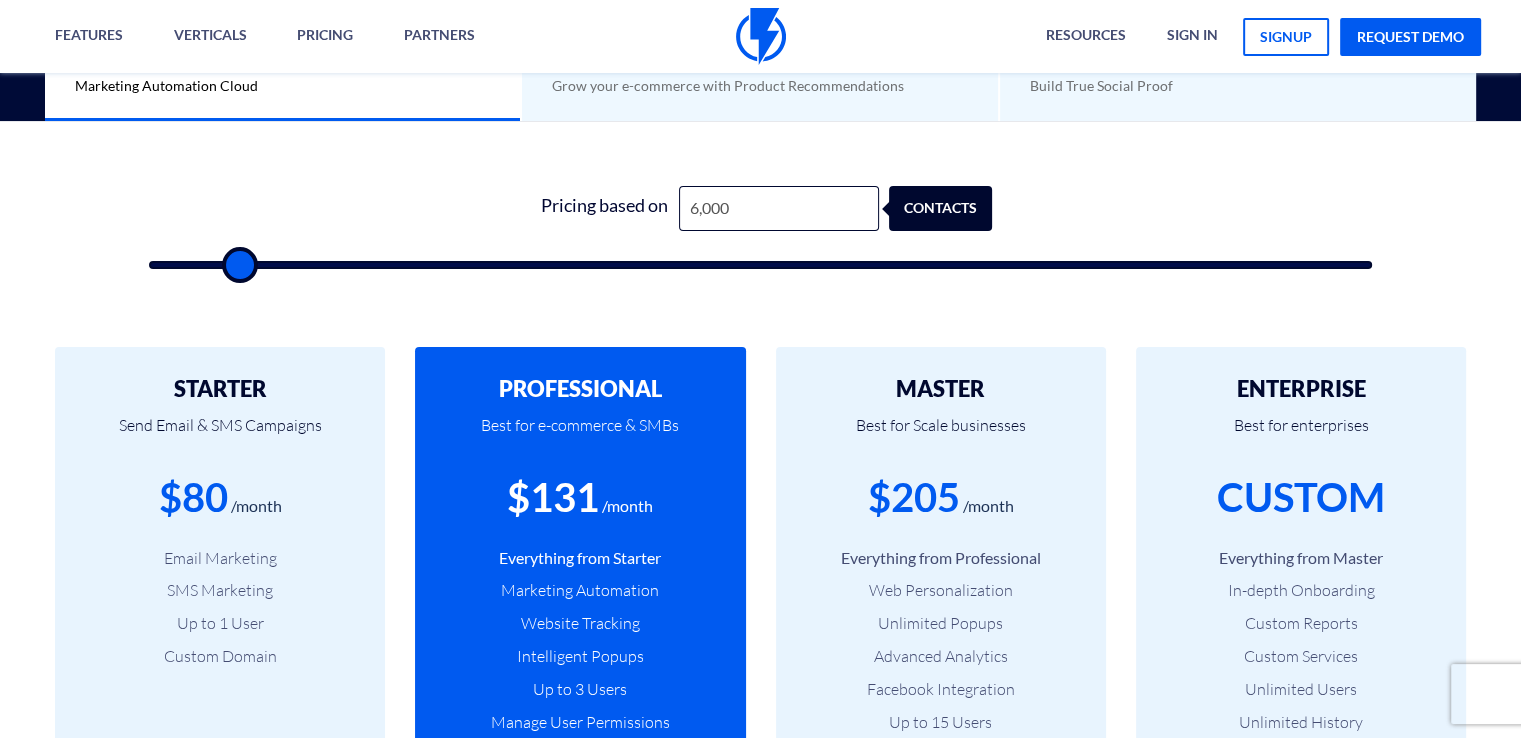 type on "5,500" 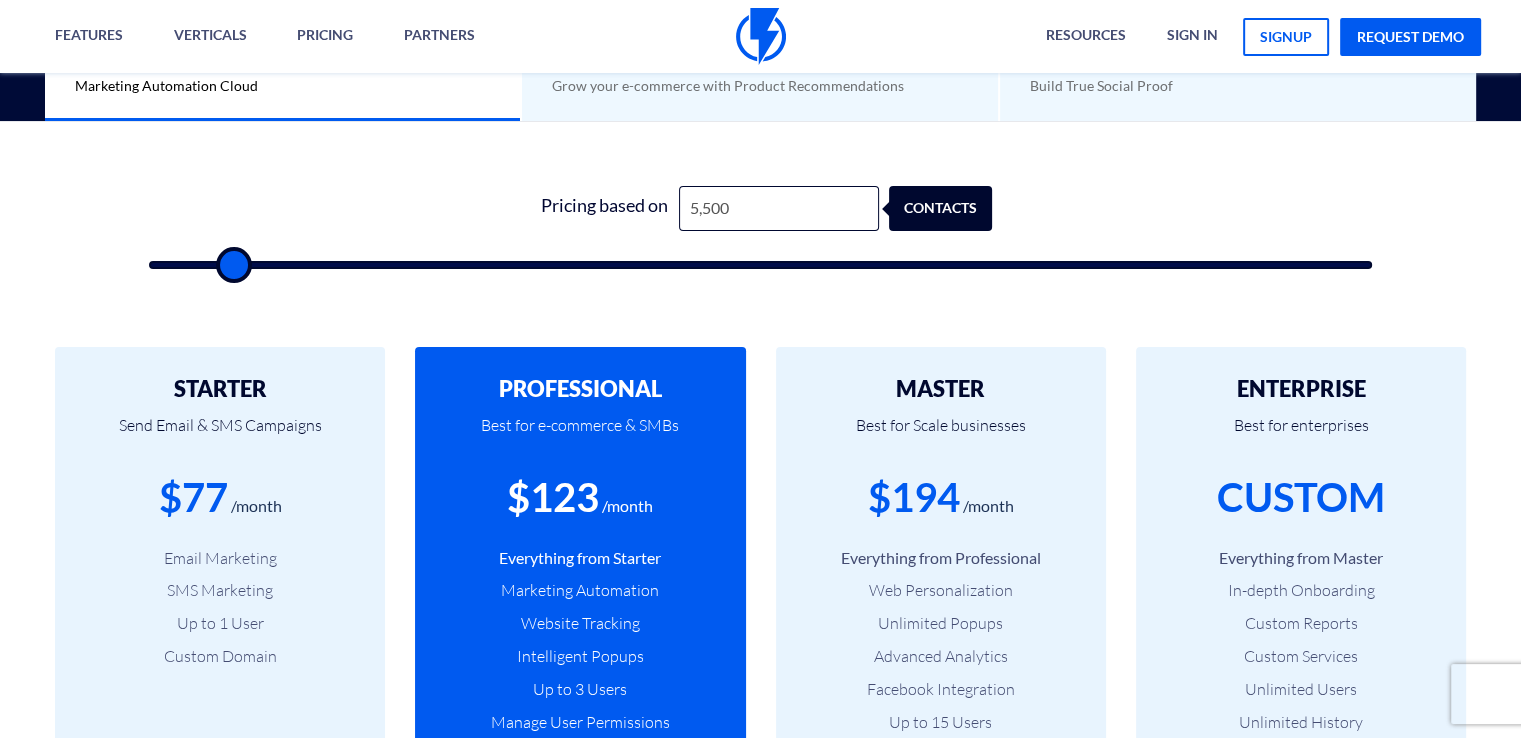 type on "5,000" 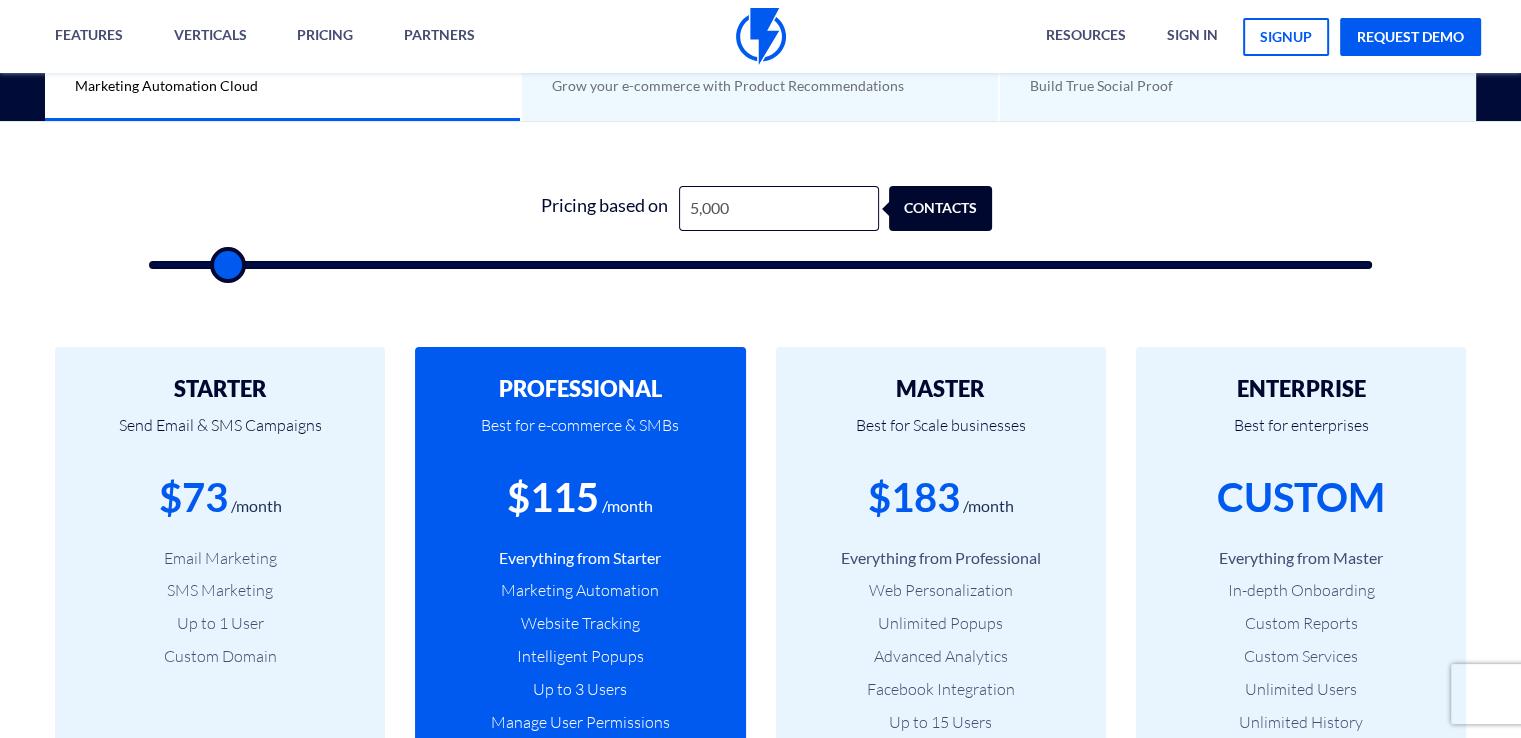 type on "4,500" 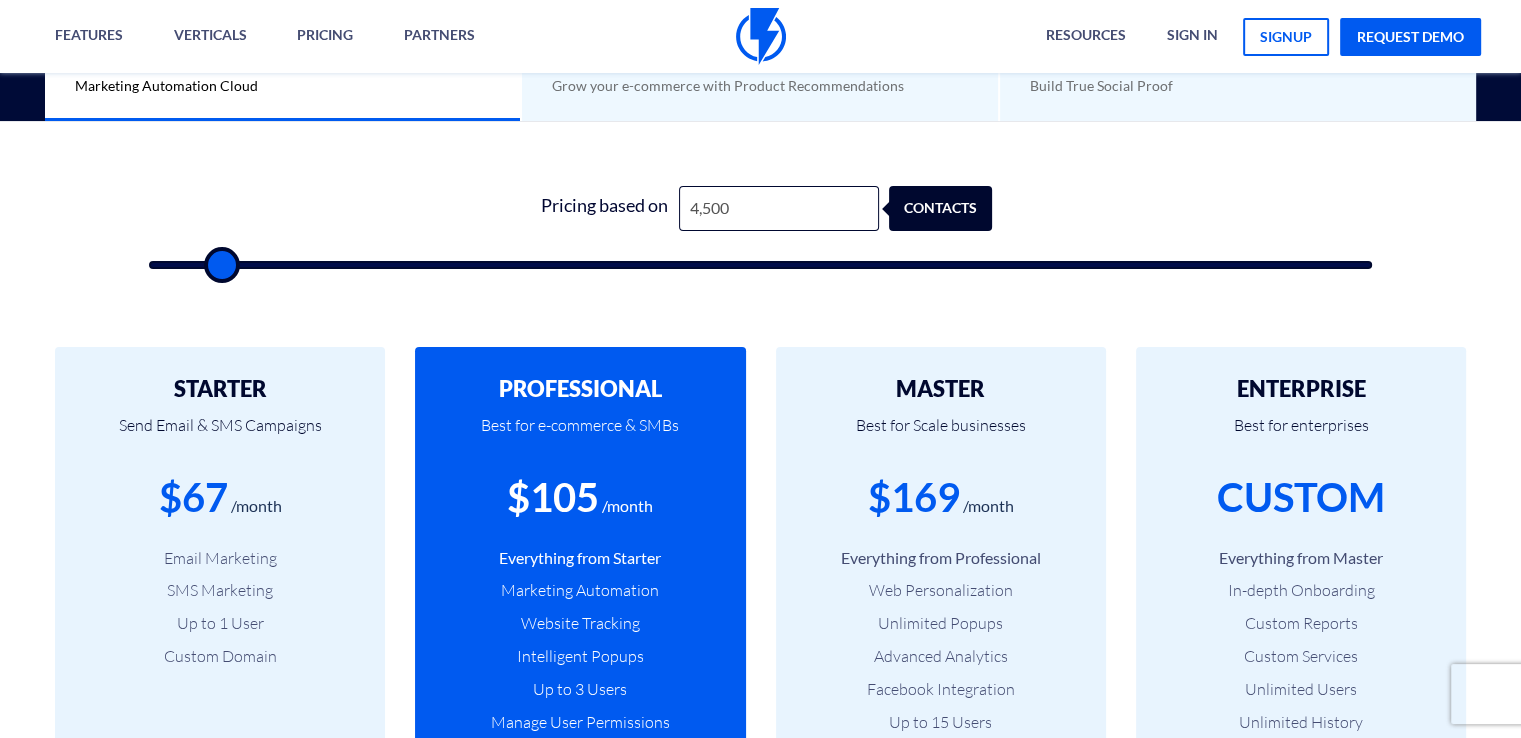 click at bounding box center (760, 265) 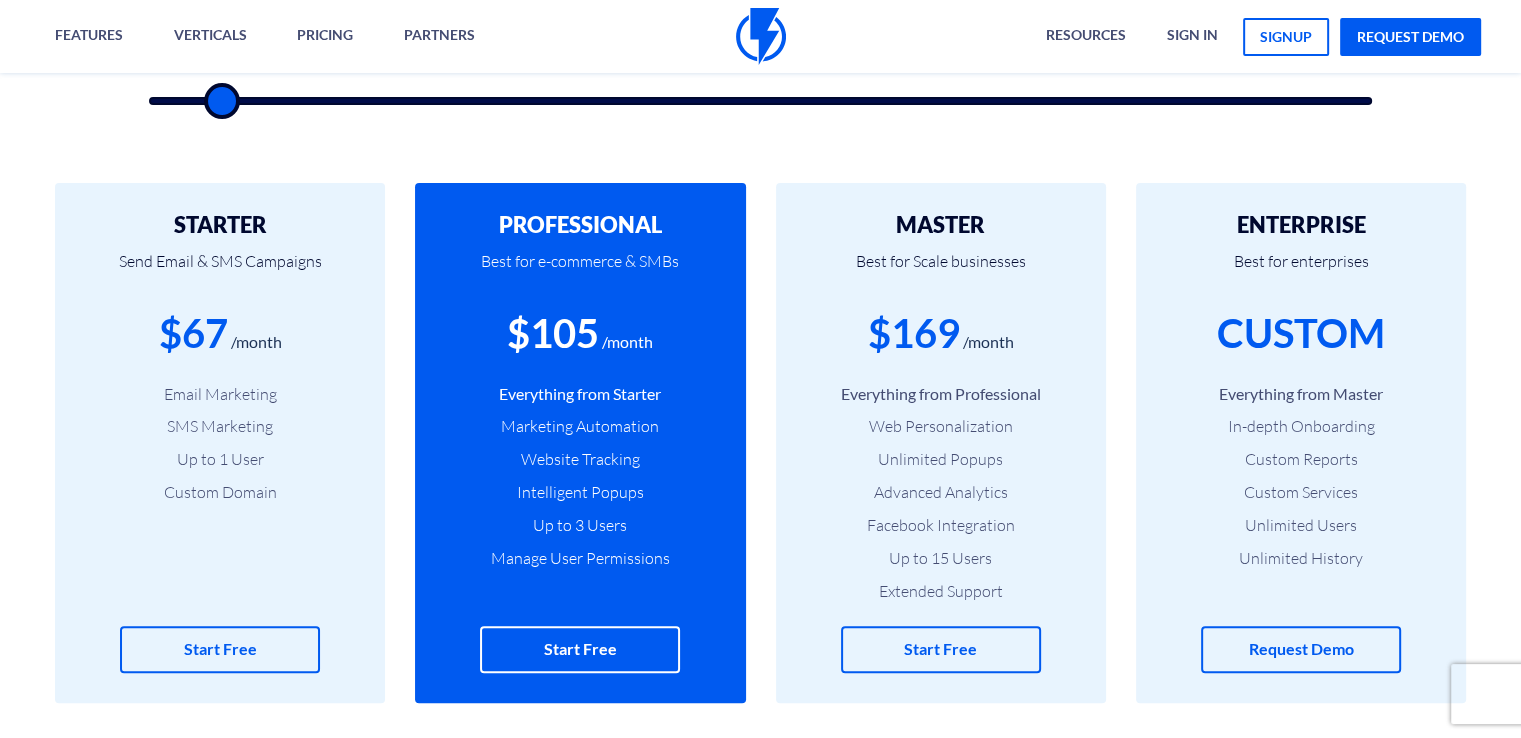 scroll, scrollTop: 800, scrollLeft: 0, axis: vertical 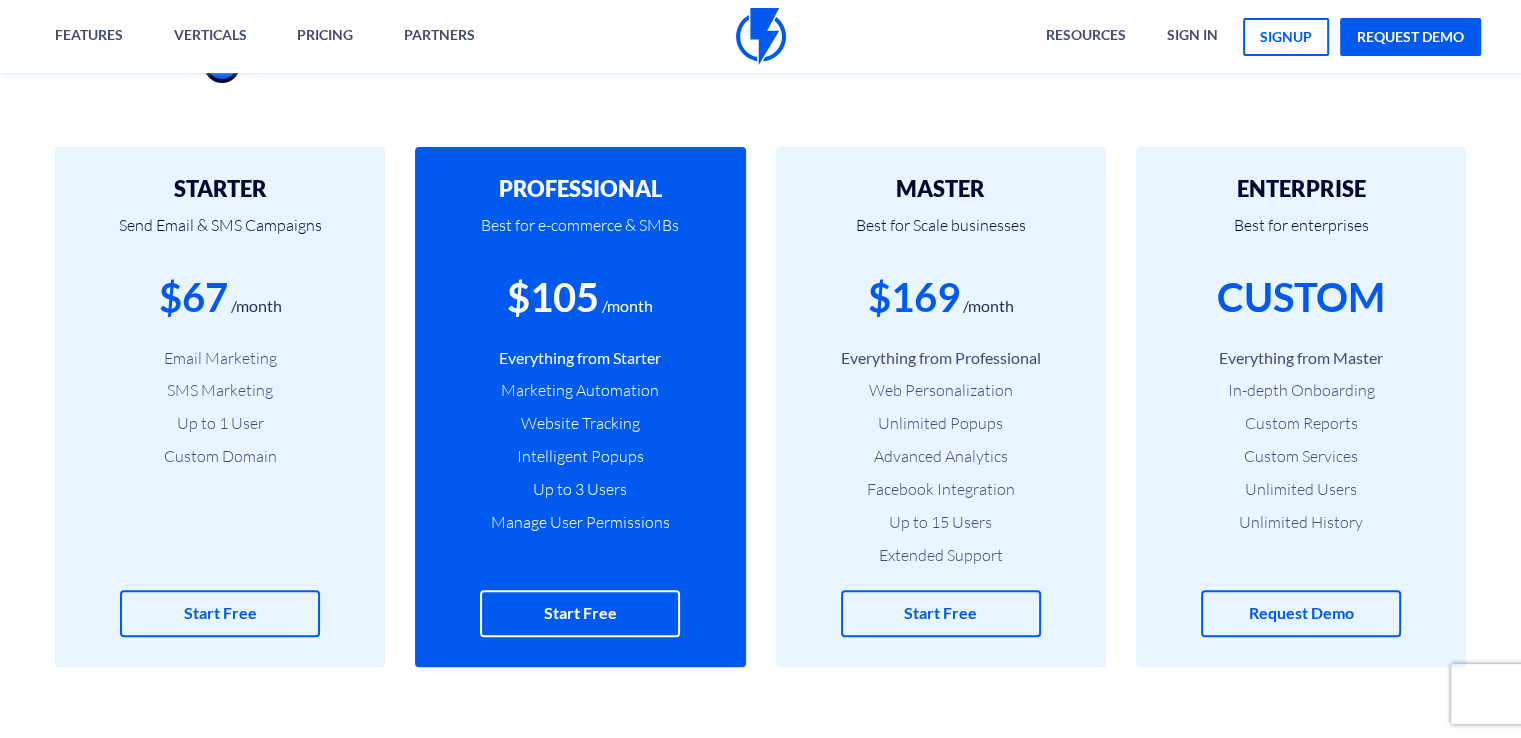 click on "Email Marketing" at bounding box center (220, 358) 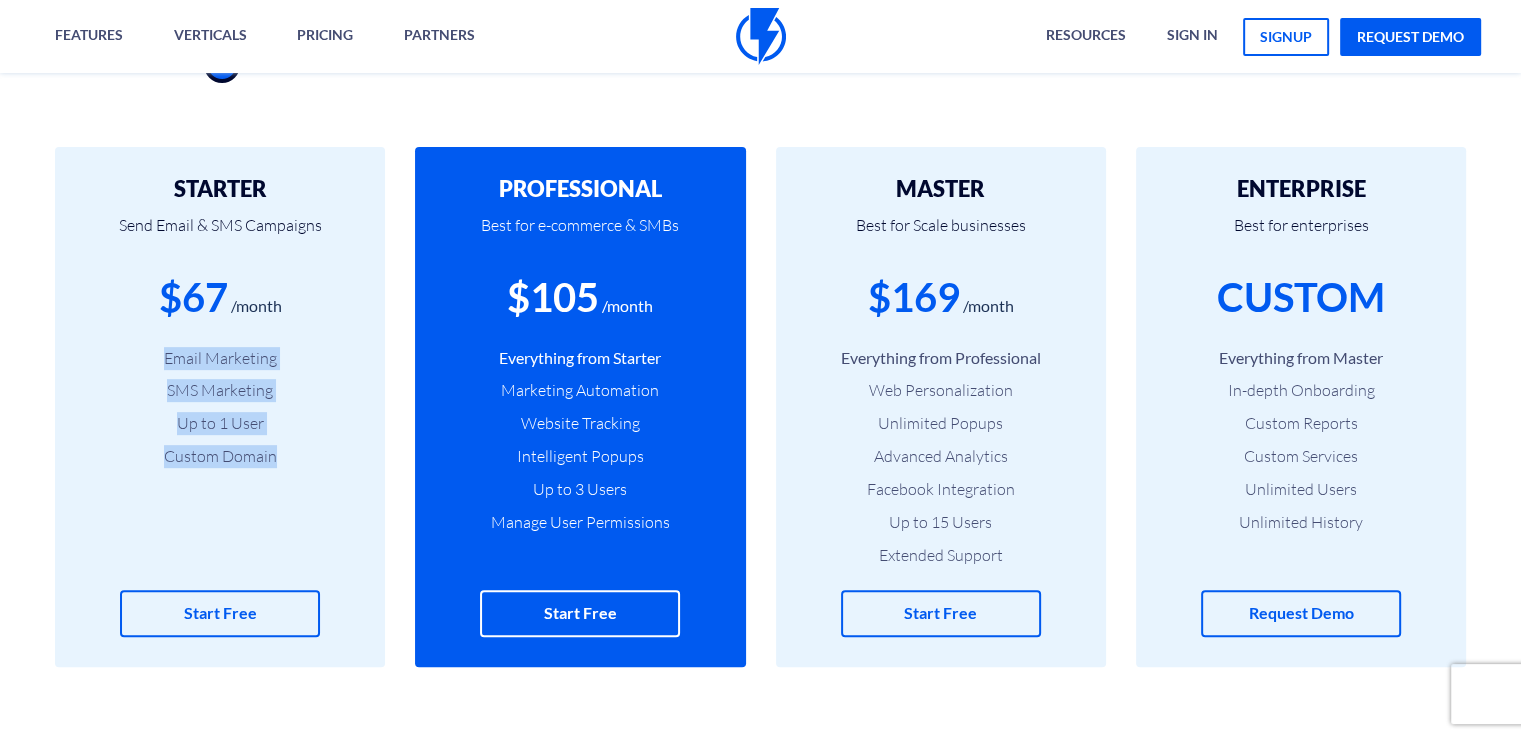 drag, startPoint x: 296, startPoint y: 461, endPoint x: 134, endPoint y: 349, distance: 196.94669 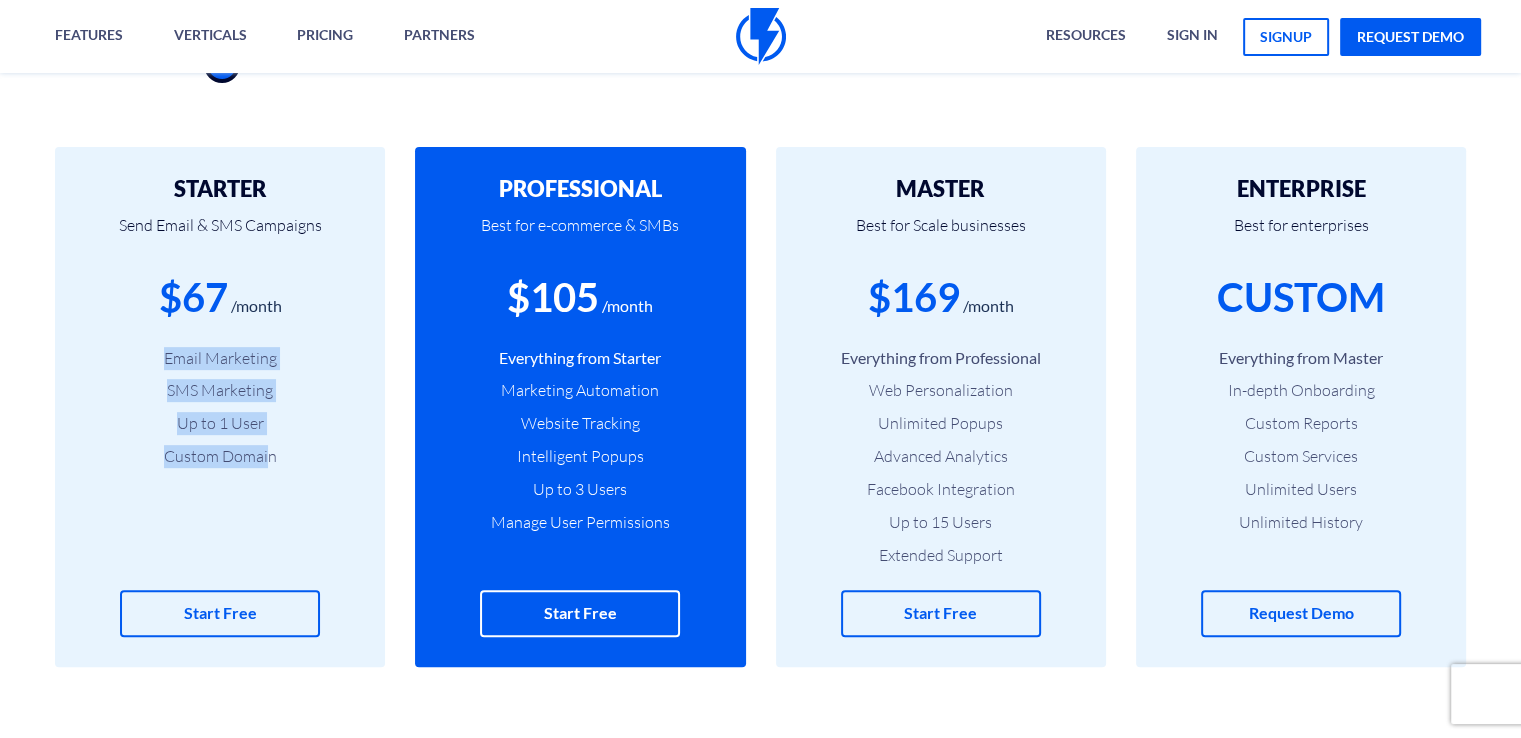 drag, startPoint x: 124, startPoint y: 345, endPoint x: 266, endPoint y: 441, distance: 171.40594 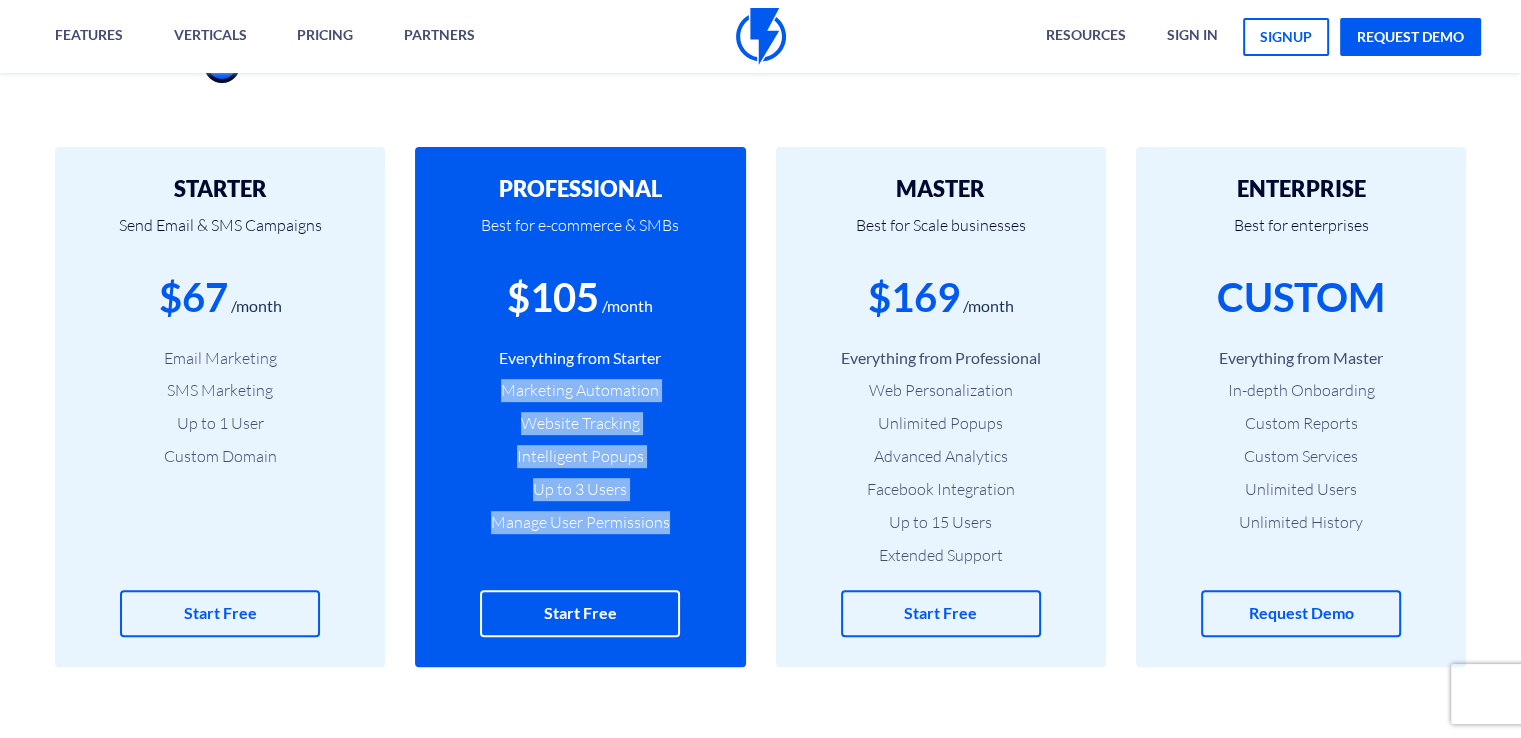drag, startPoint x: 489, startPoint y: 389, endPoint x: 687, endPoint y: 528, distance: 241.9194 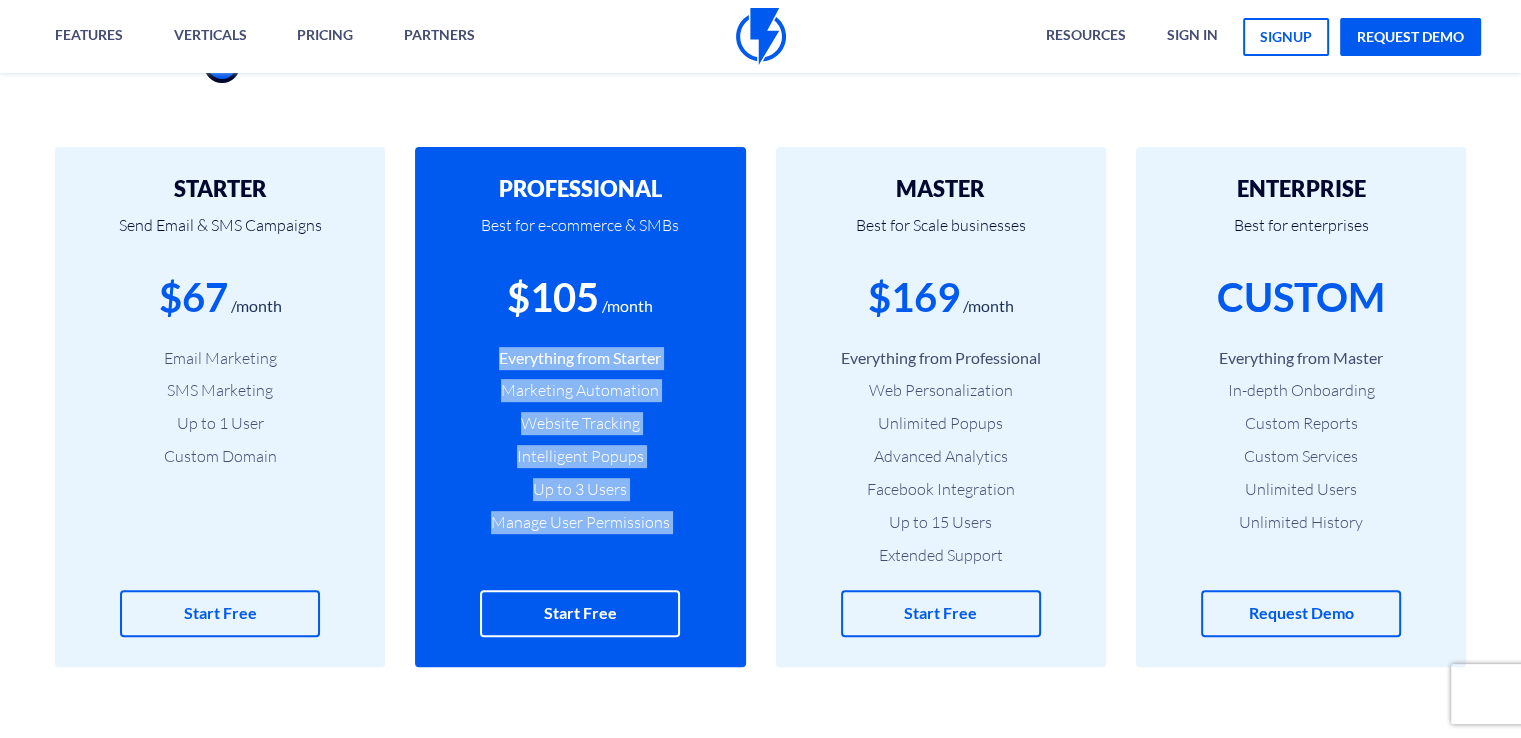 drag, startPoint x: 687, startPoint y: 528, endPoint x: 484, endPoint y: 363, distance: 261.59894 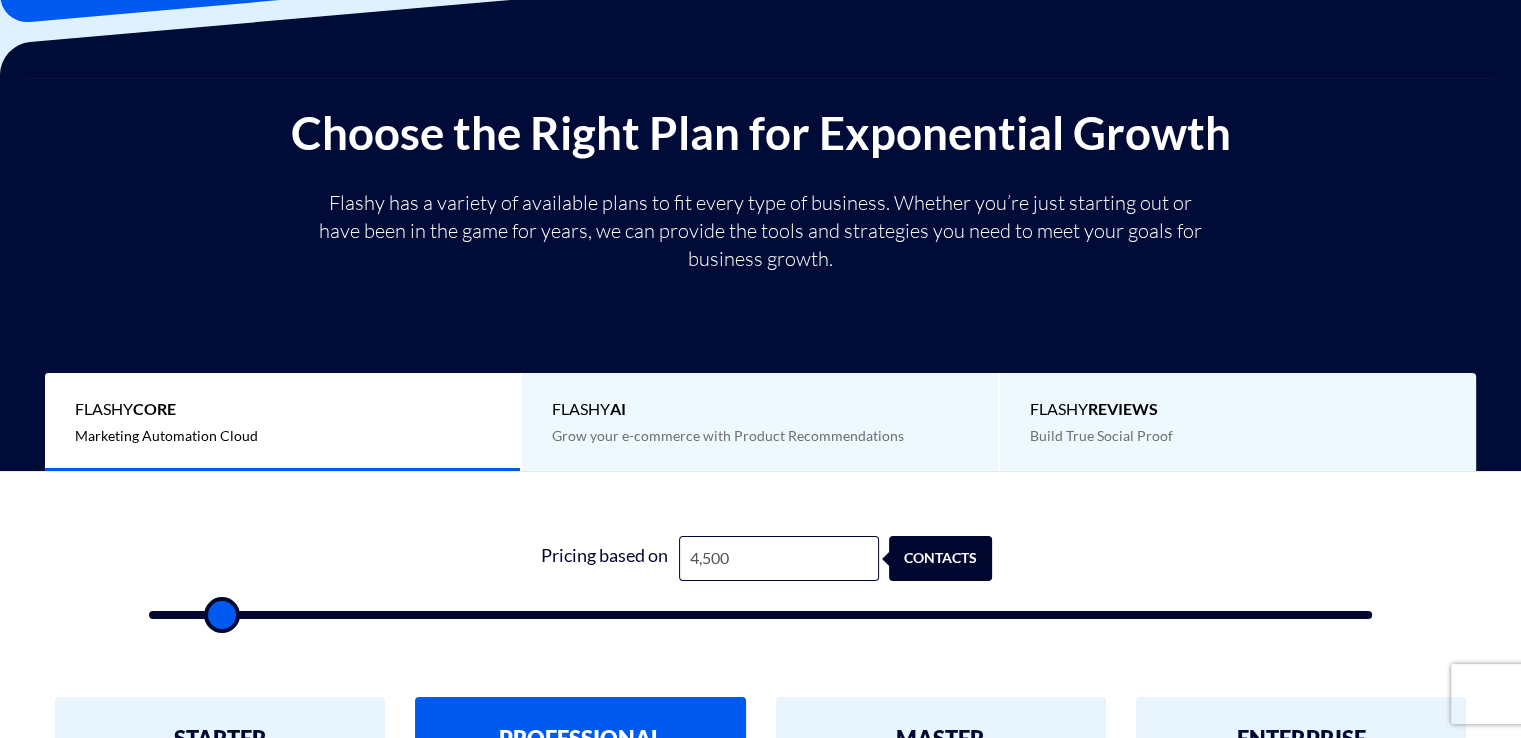 scroll, scrollTop: 0, scrollLeft: 0, axis: both 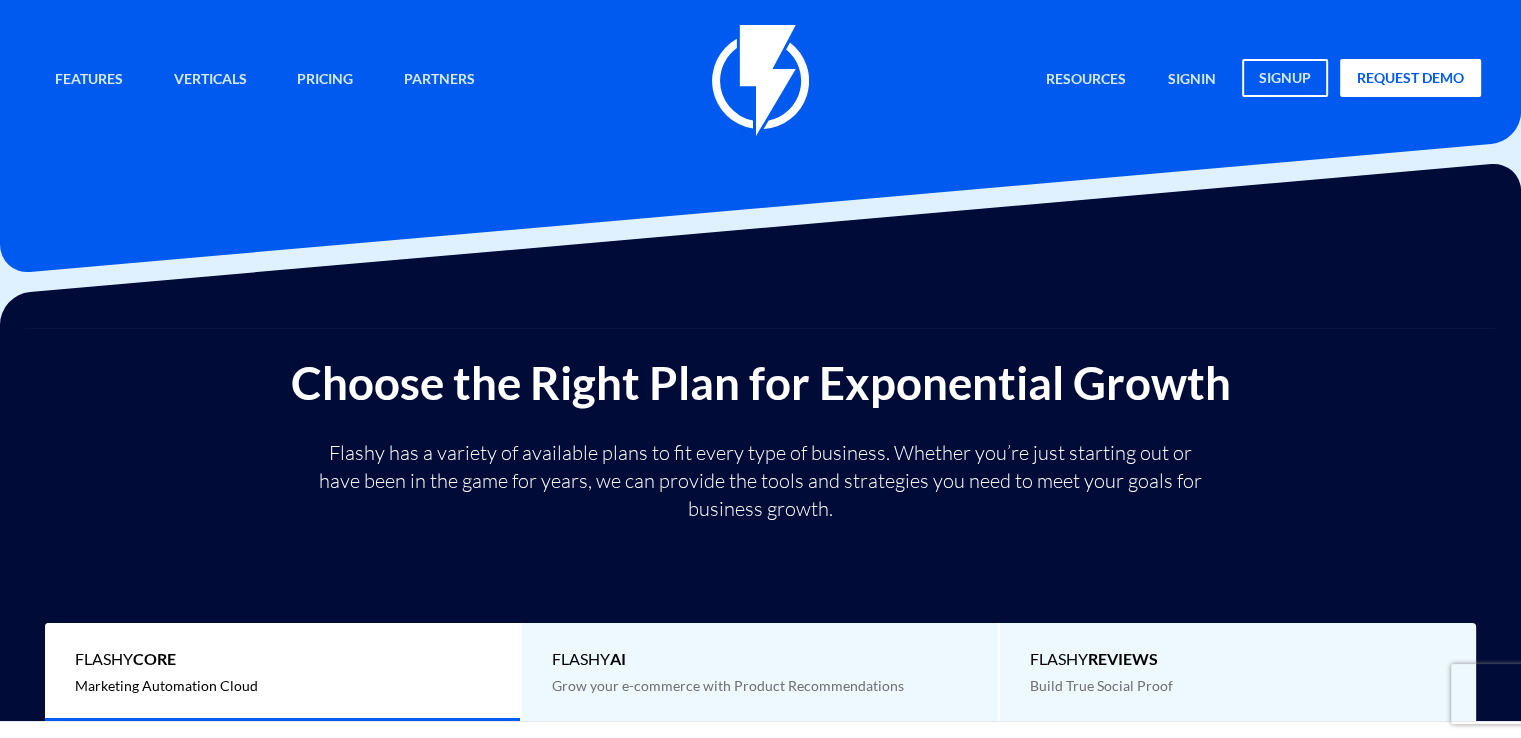 click at bounding box center [760, 80] 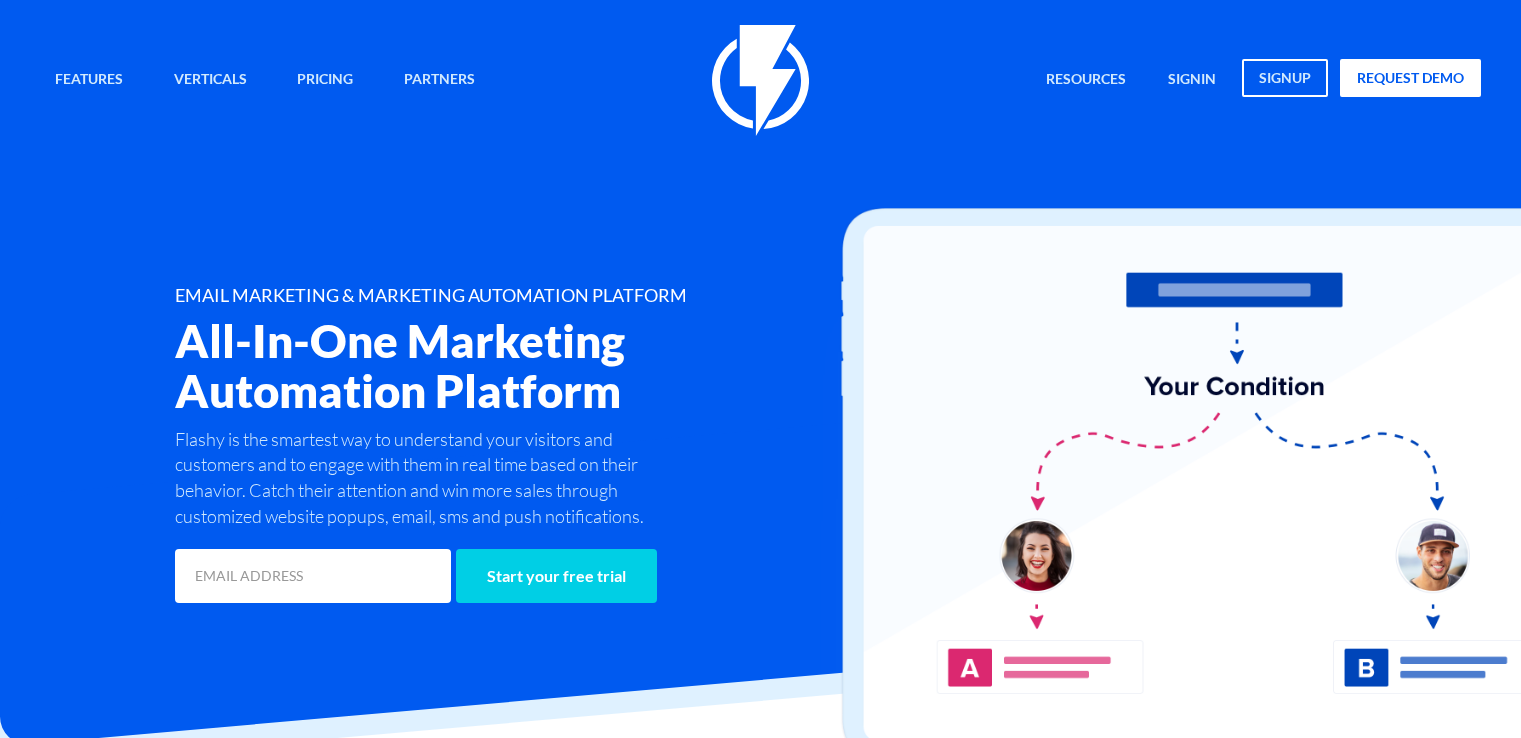 scroll, scrollTop: 0, scrollLeft: 0, axis: both 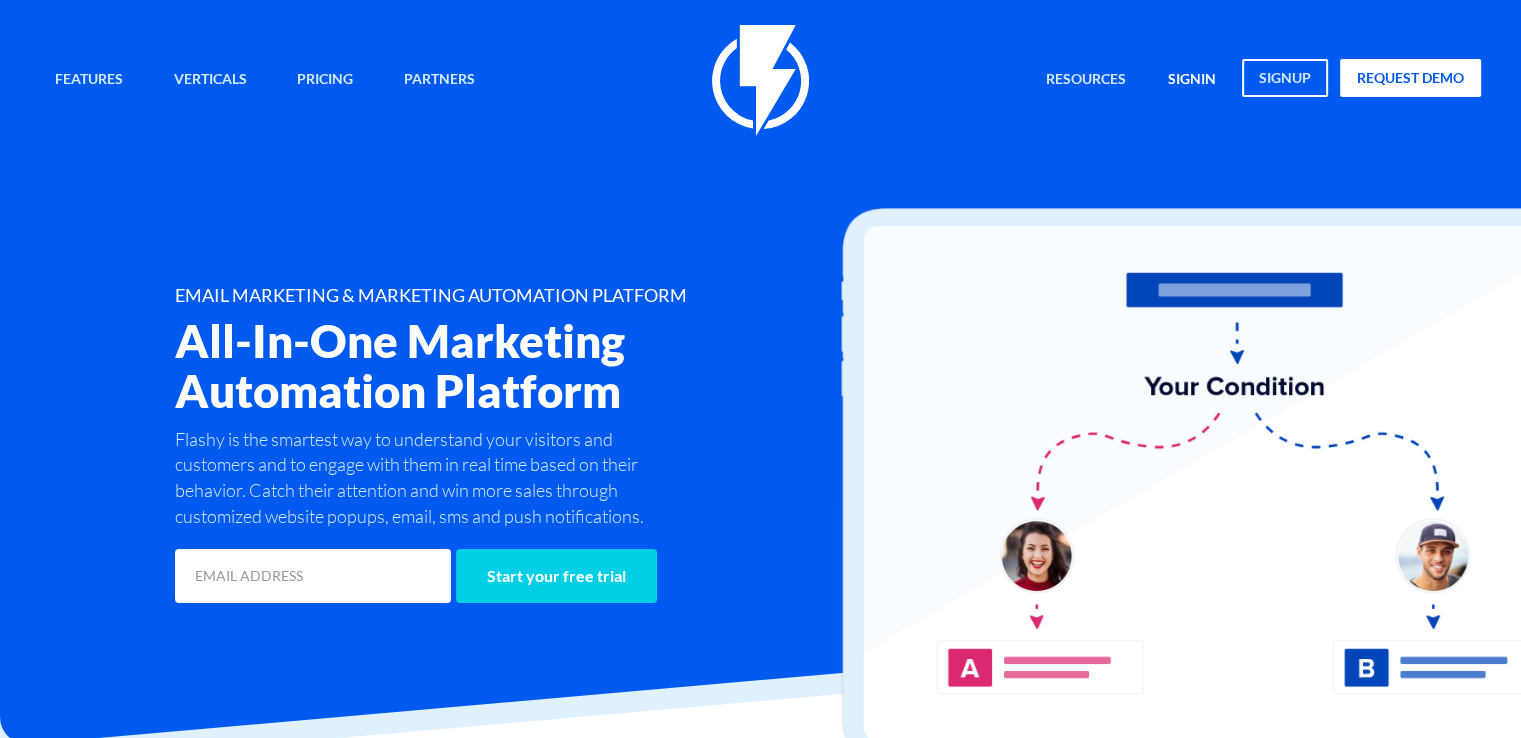click on "signin" at bounding box center [1192, 80] 